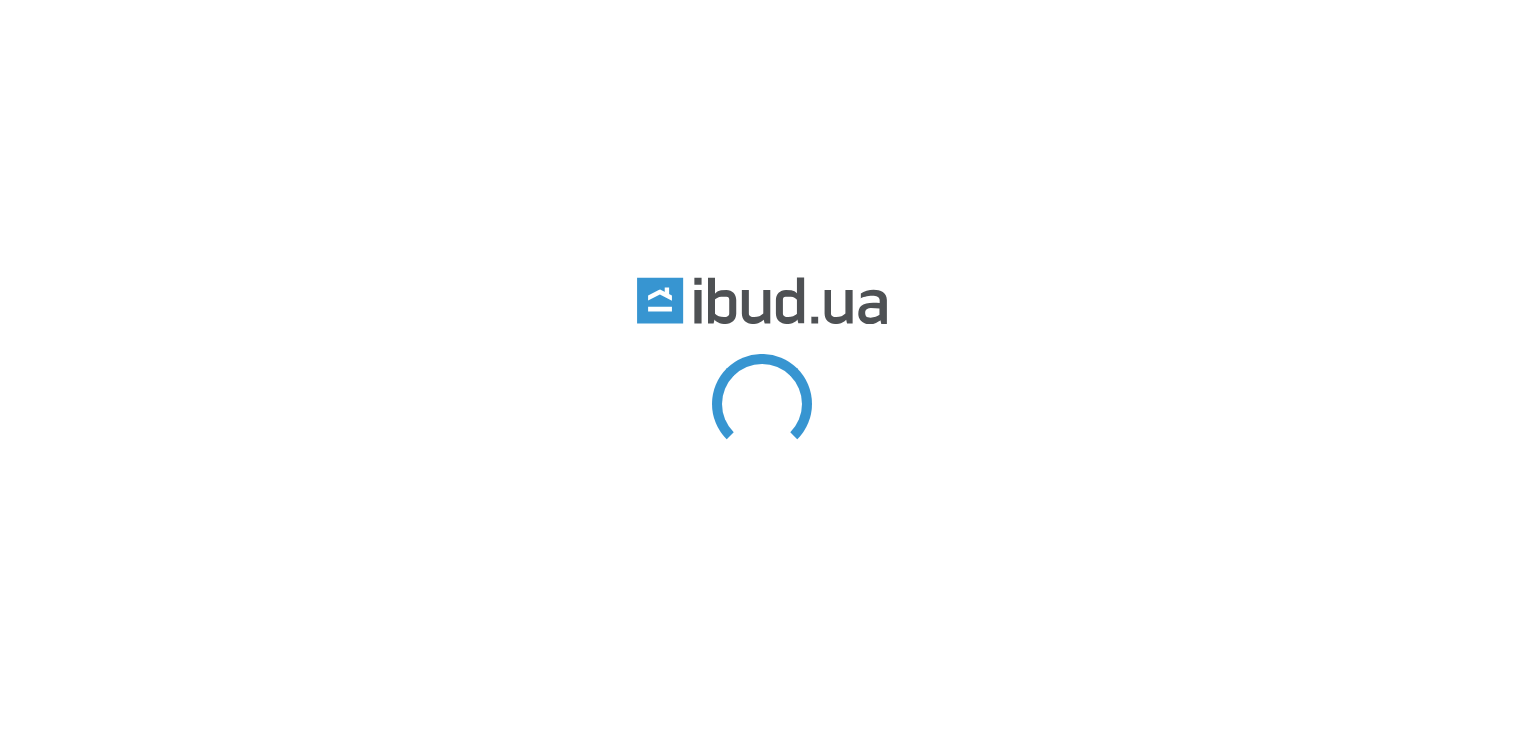 scroll, scrollTop: 0, scrollLeft: 0, axis: both 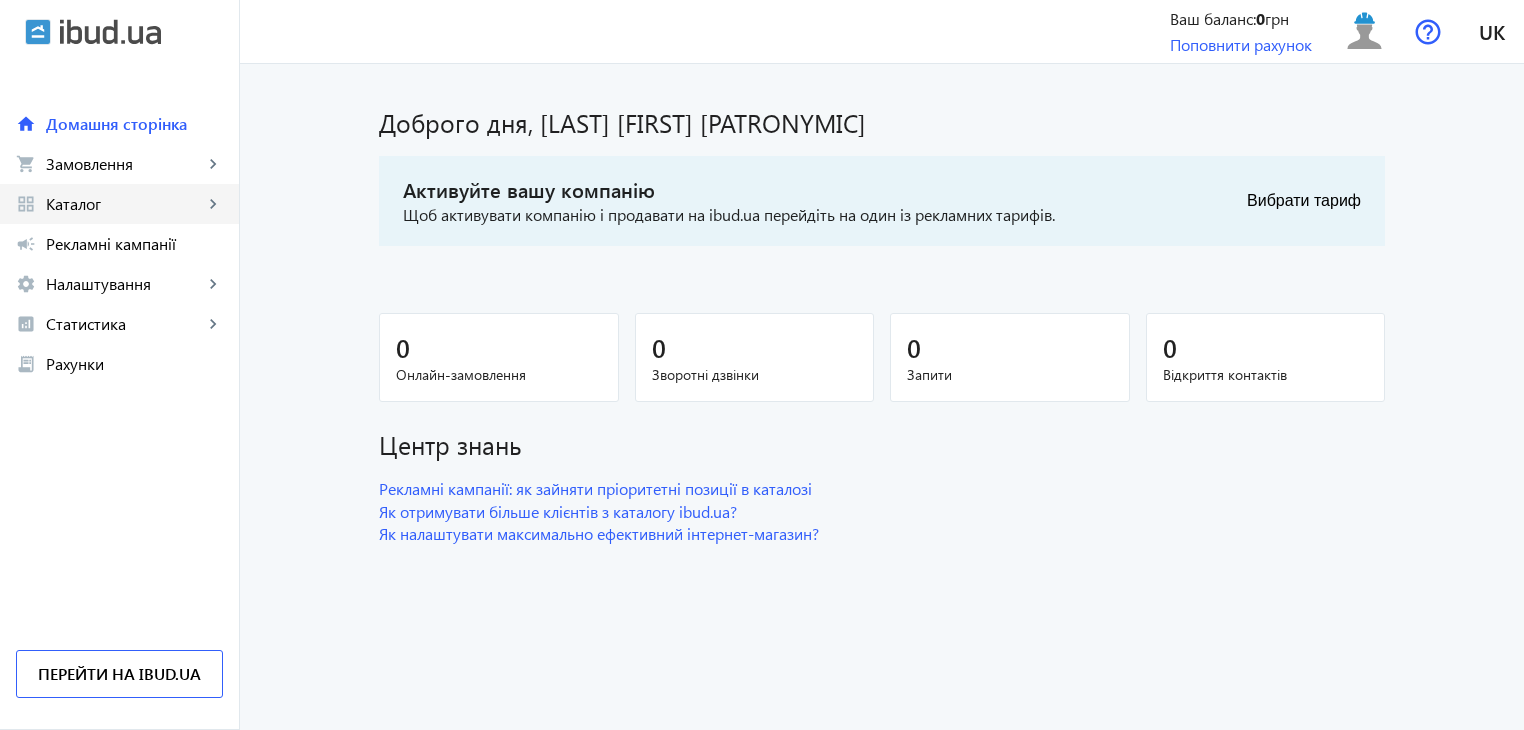 click on "keyboard_arrow_right" 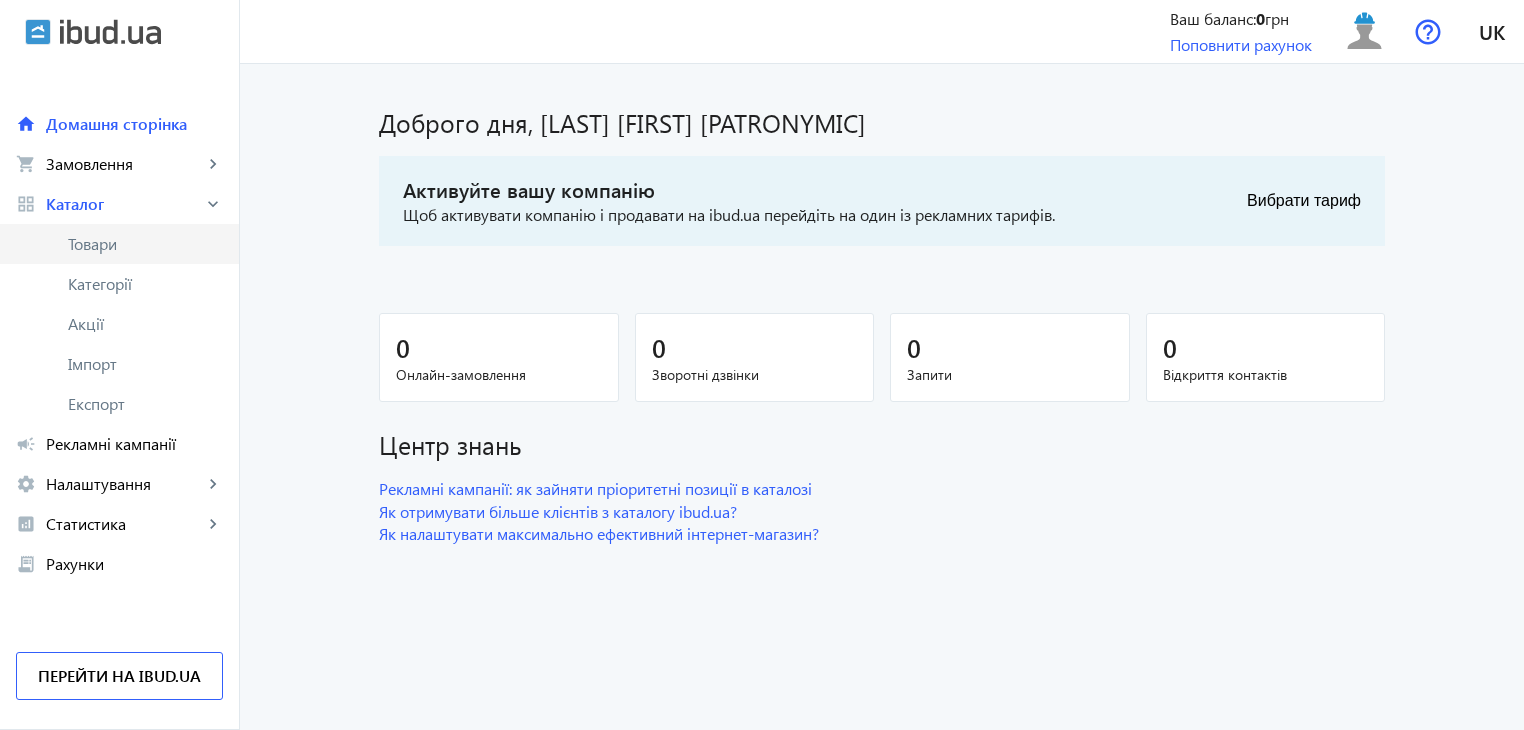 click on "Товари" 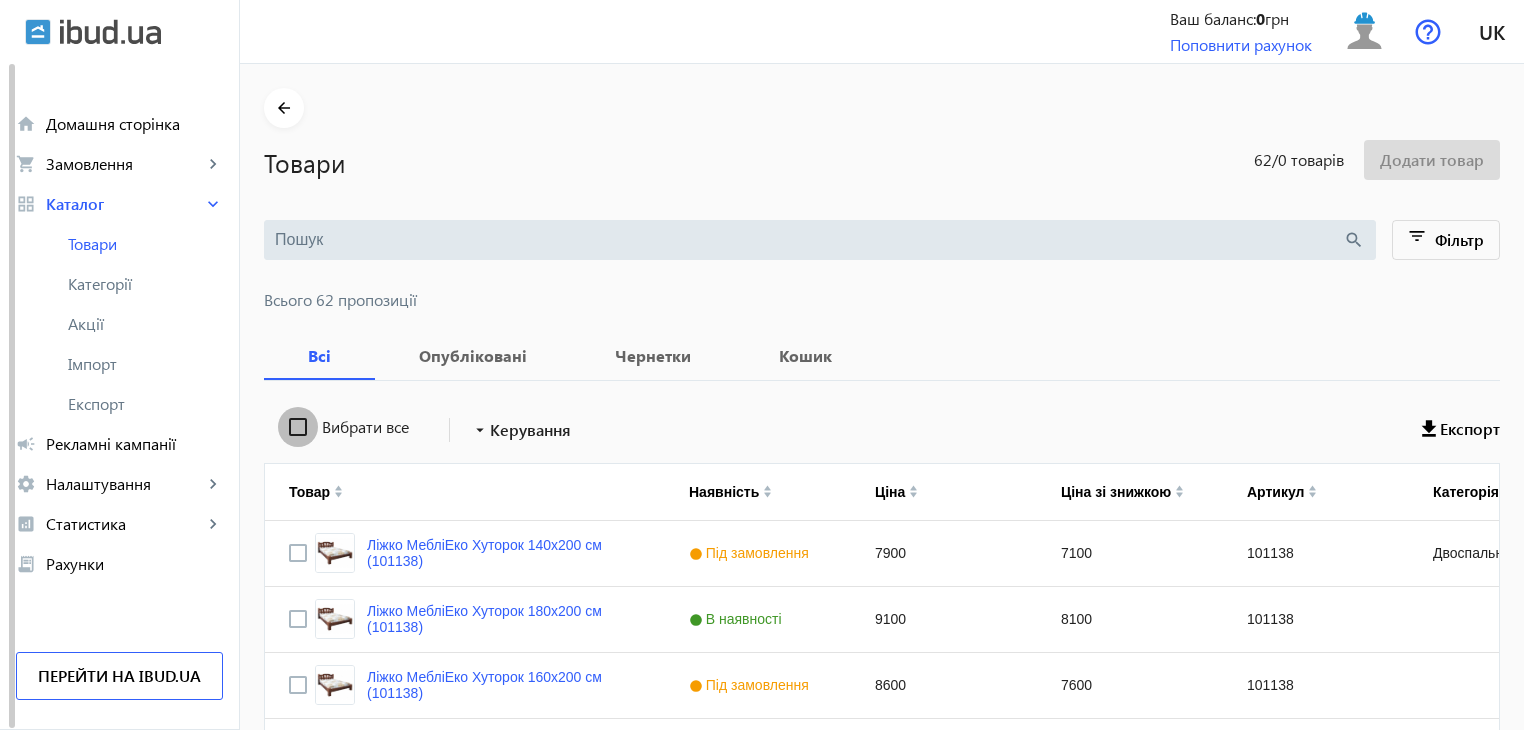 click on "Вибрати все" at bounding box center [298, 427] 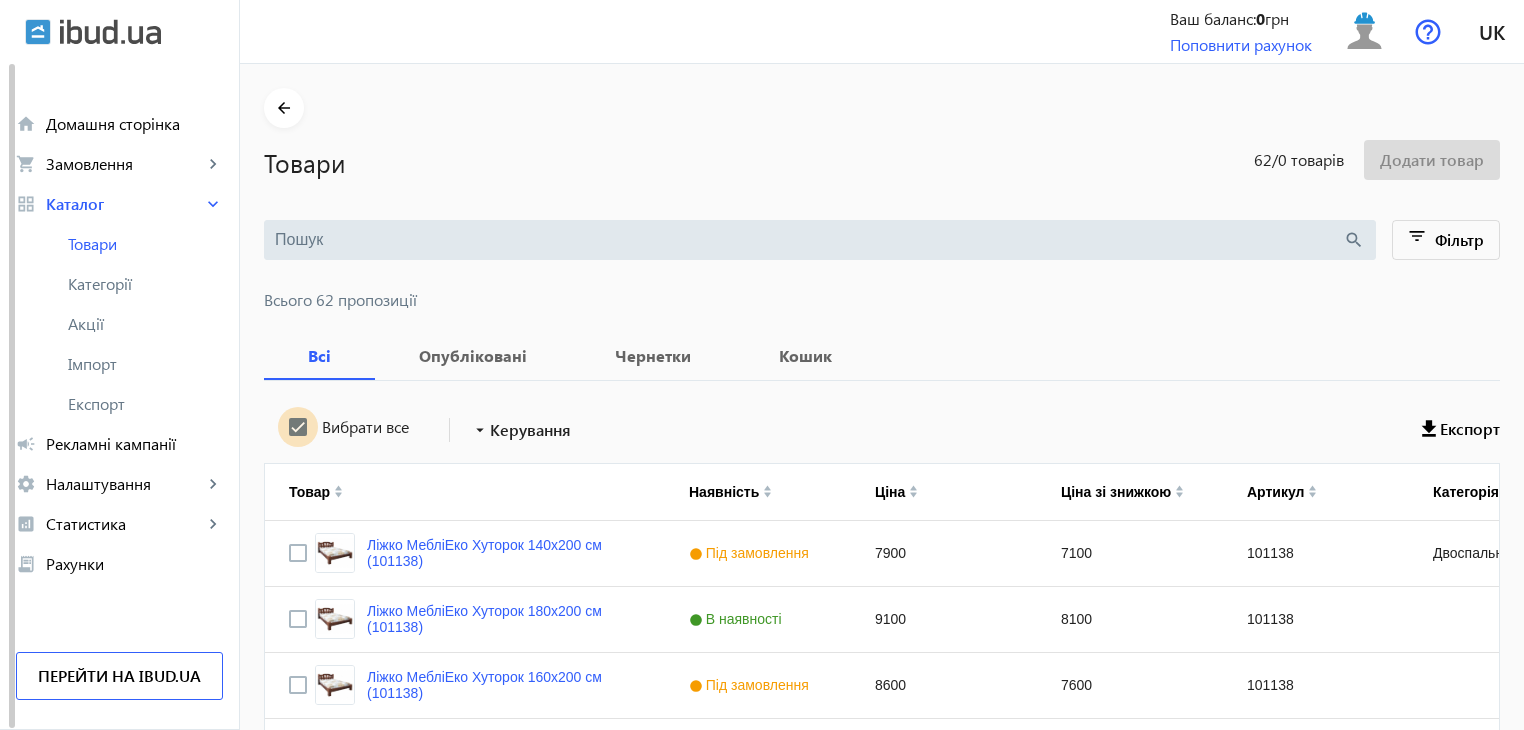 checkbox on "true" 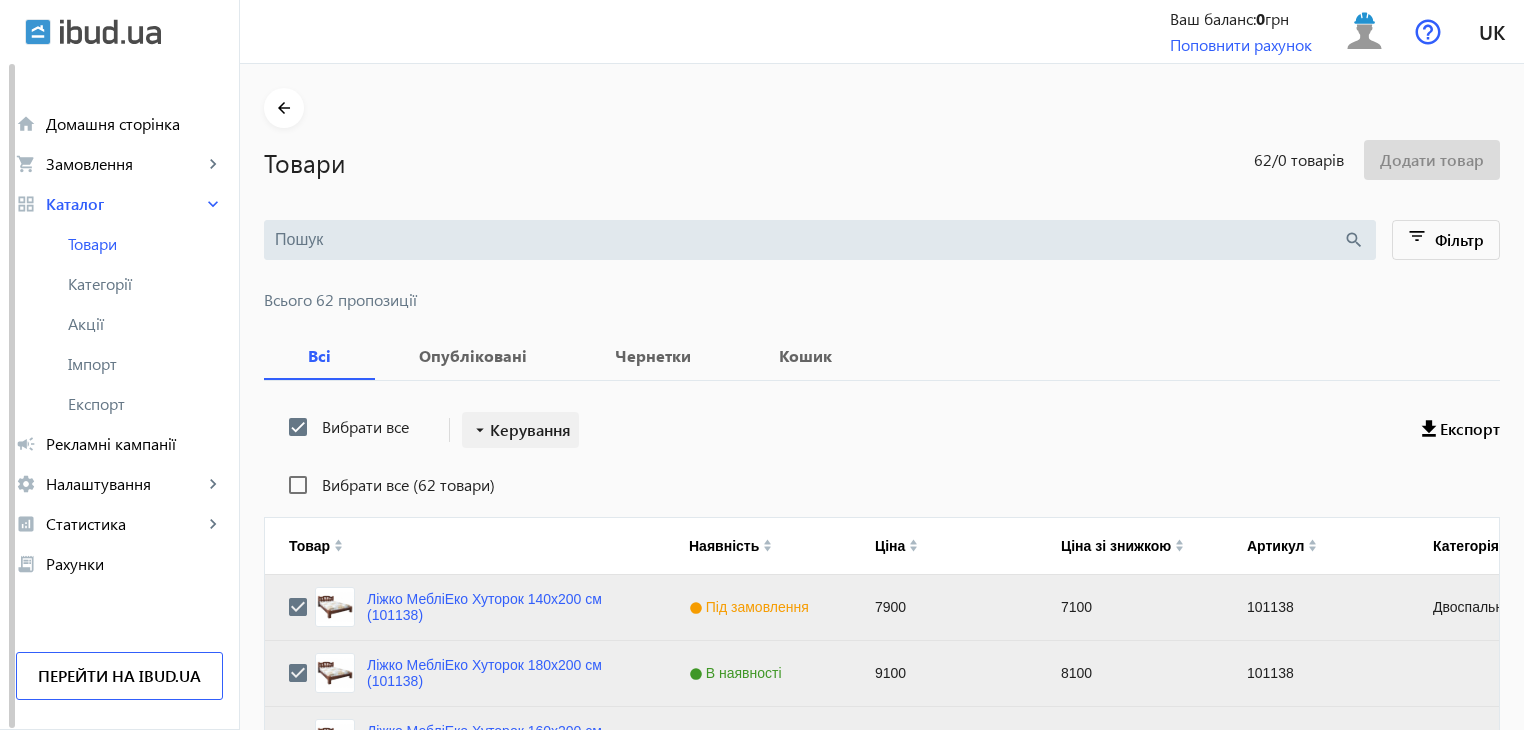 click on "Керування" 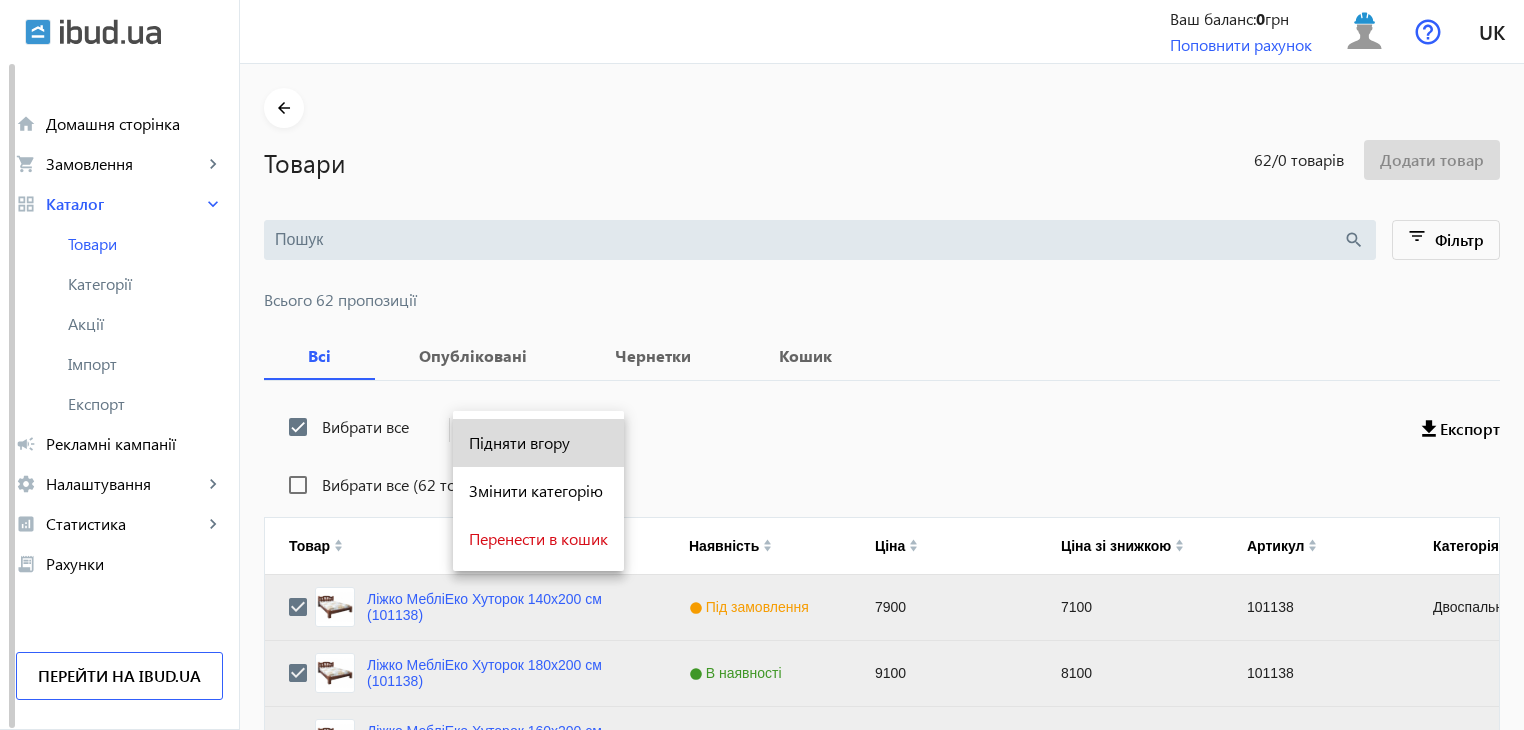 click on "Підняти вгору" at bounding box center (538, 443) 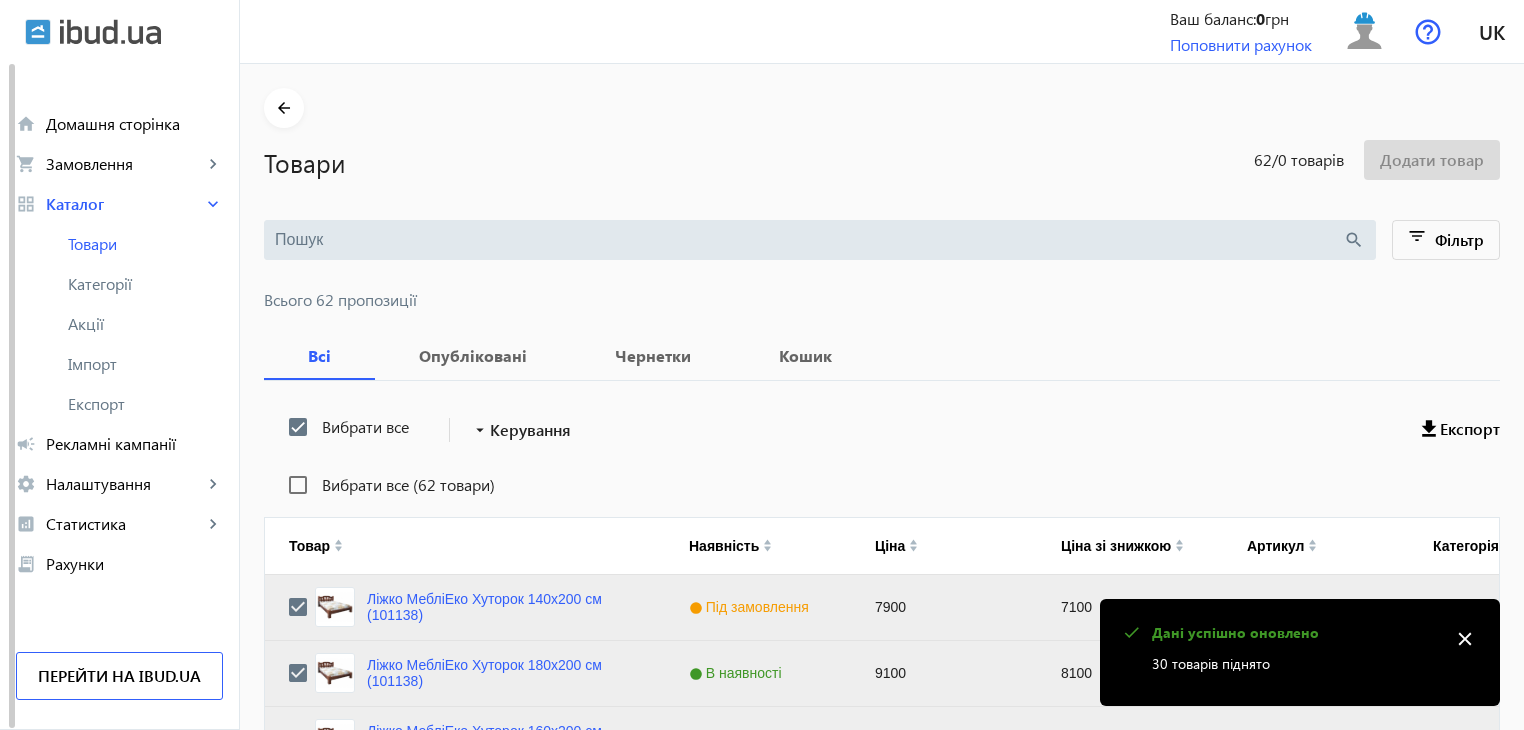 type 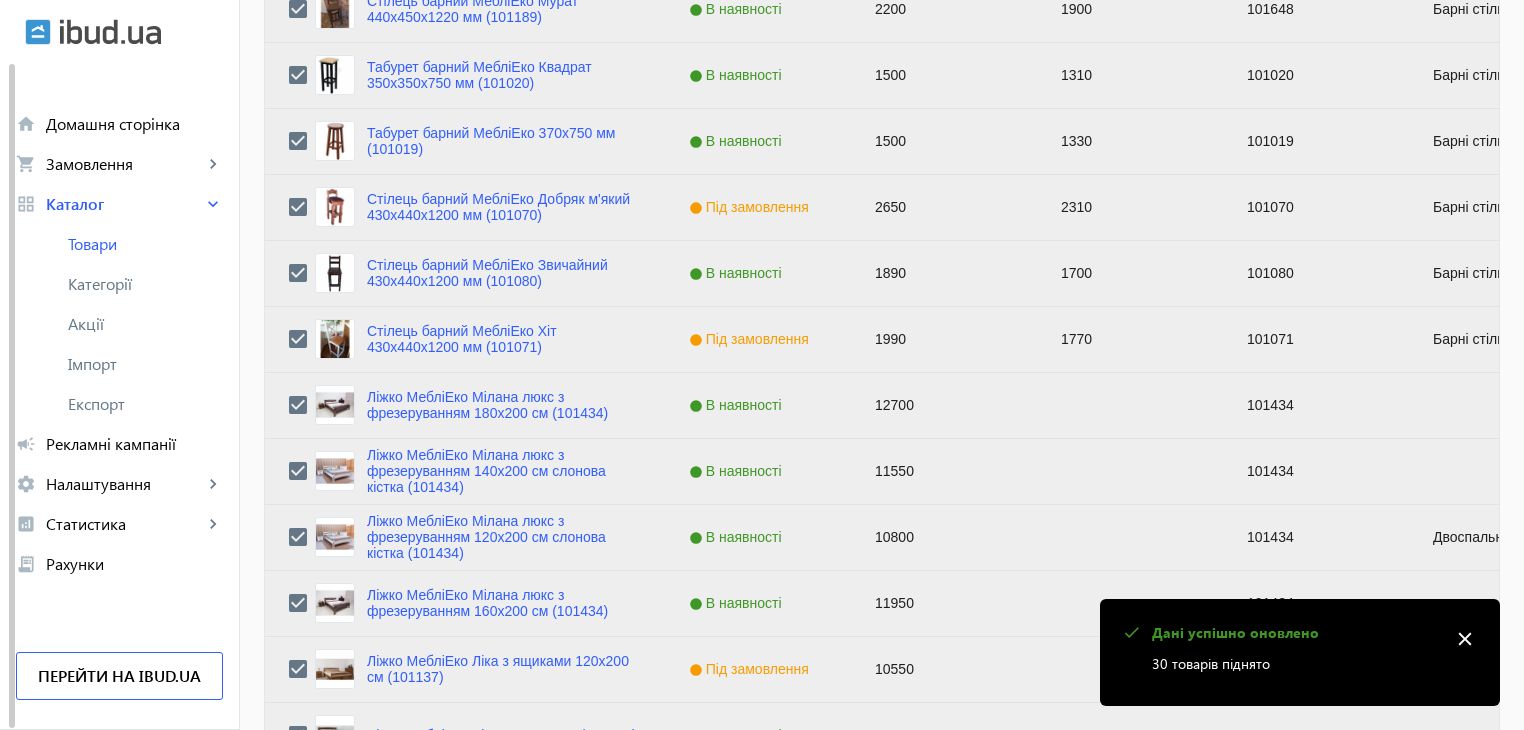 scroll, scrollTop: 2016, scrollLeft: 0, axis: vertical 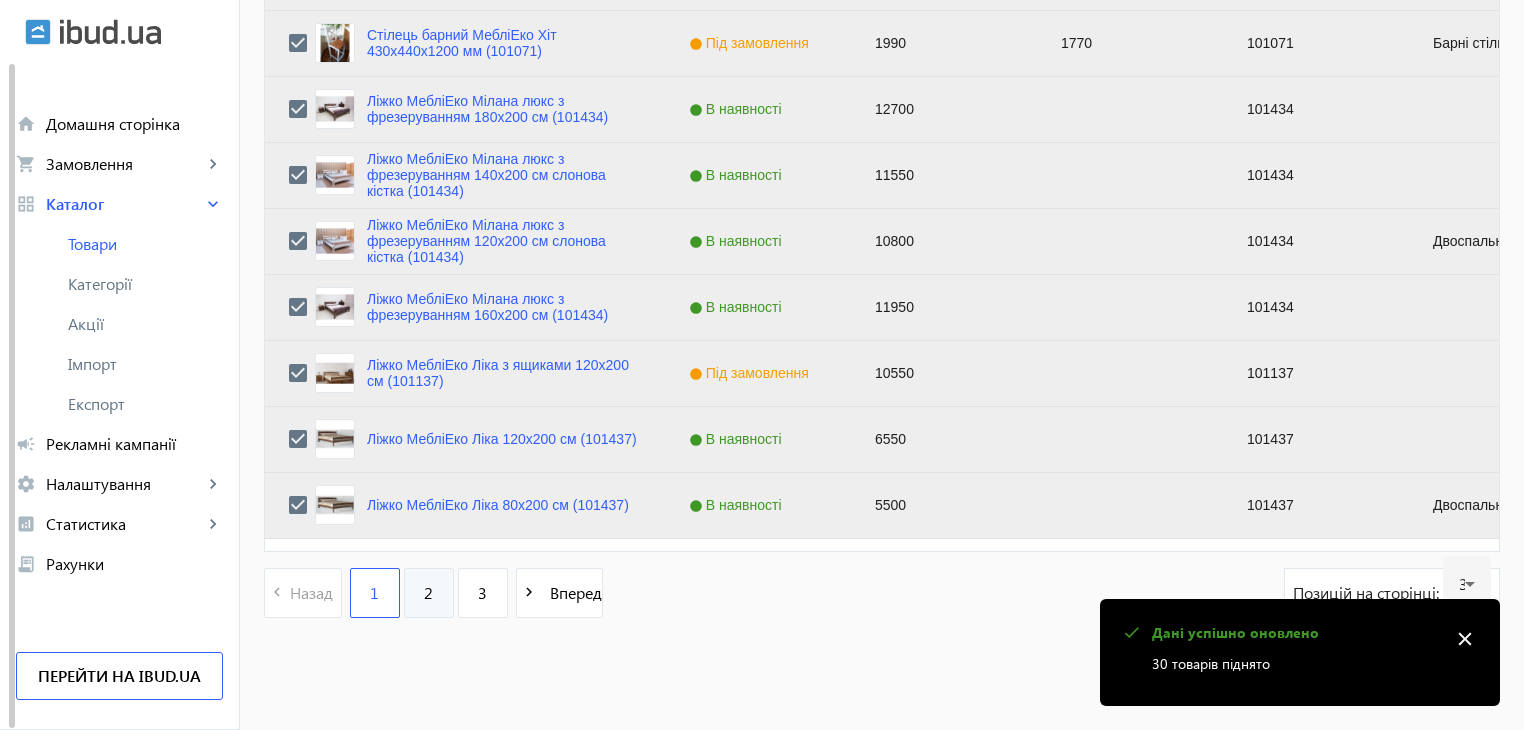 click on "2" 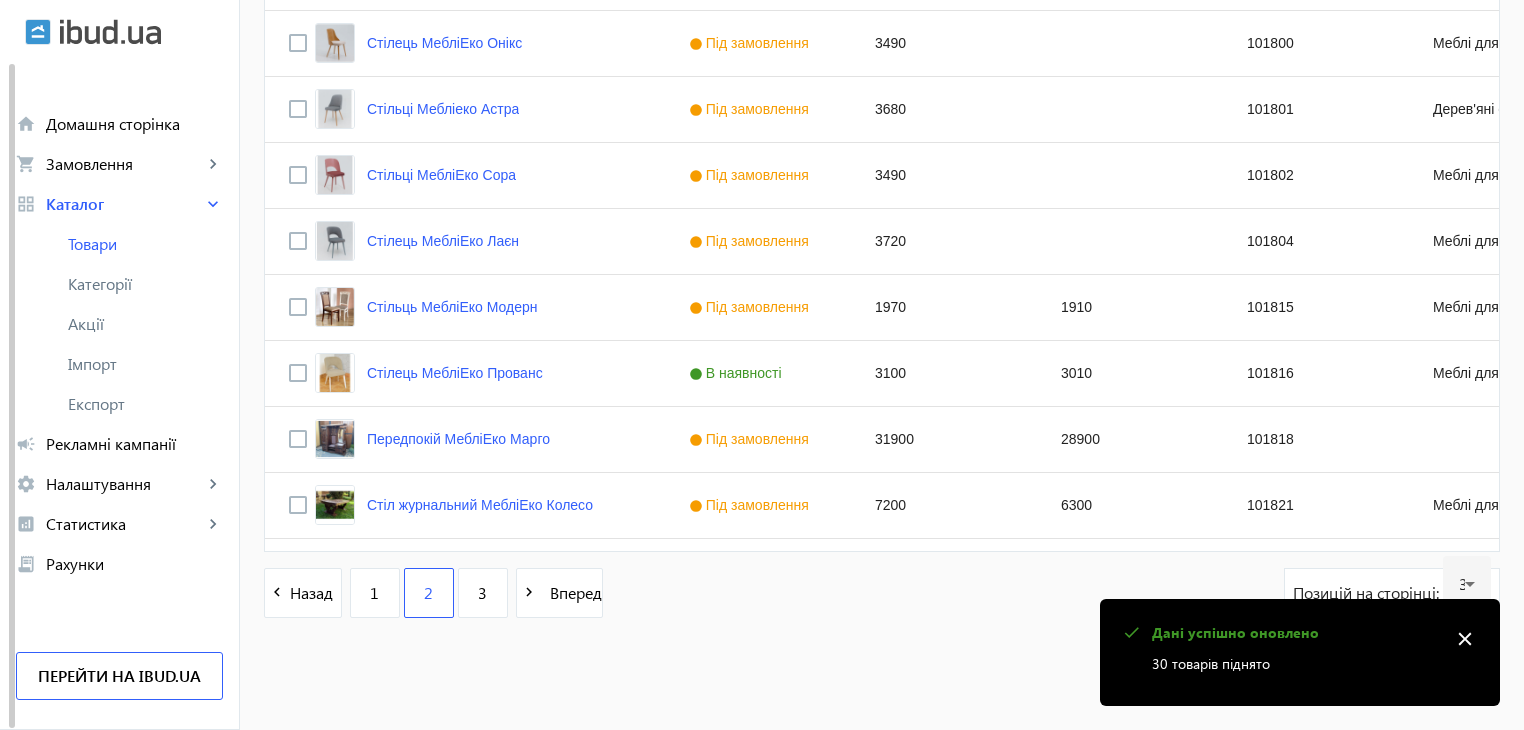 scroll, scrollTop: 0, scrollLeft: 0, axis: both 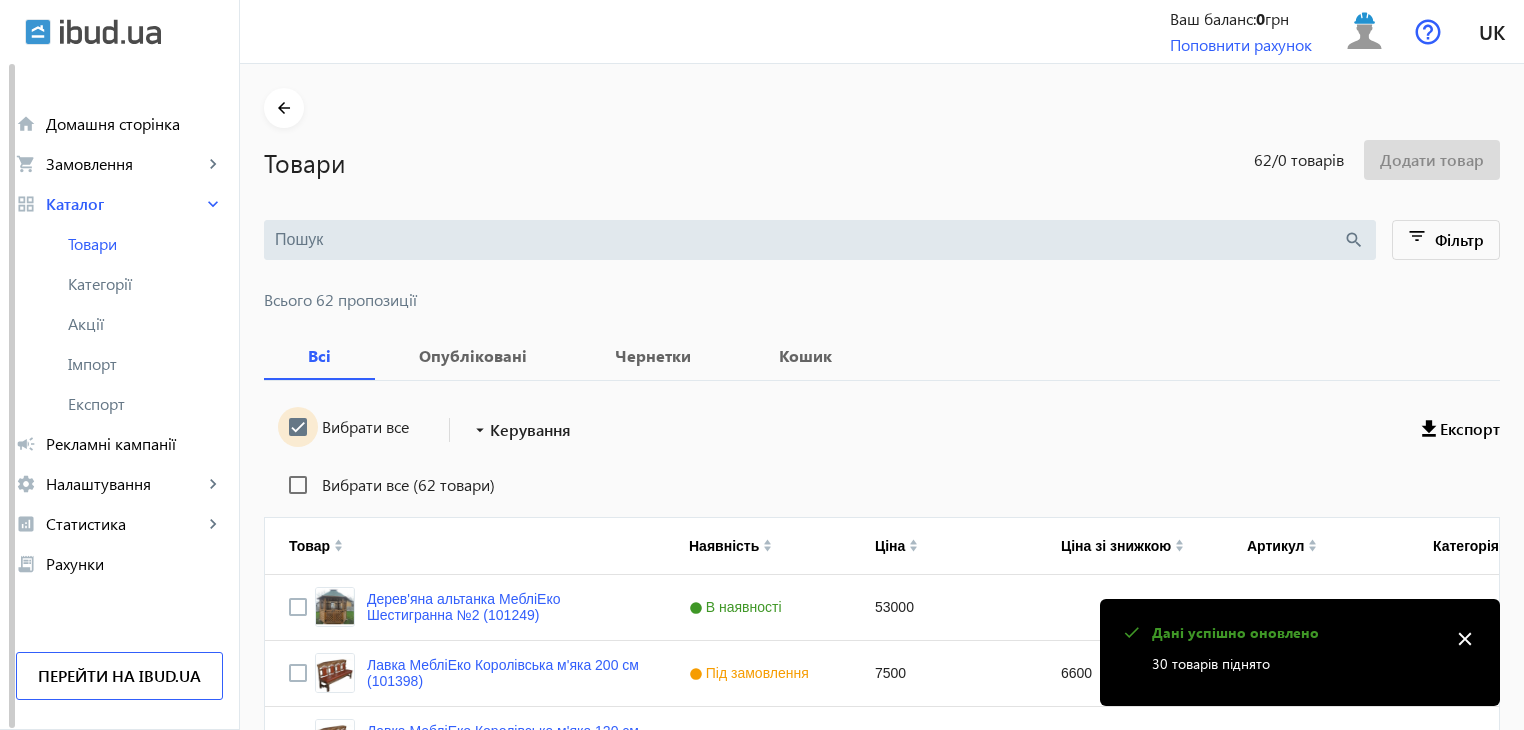 click on "Вибрати все" at bounding box center (298, 427) 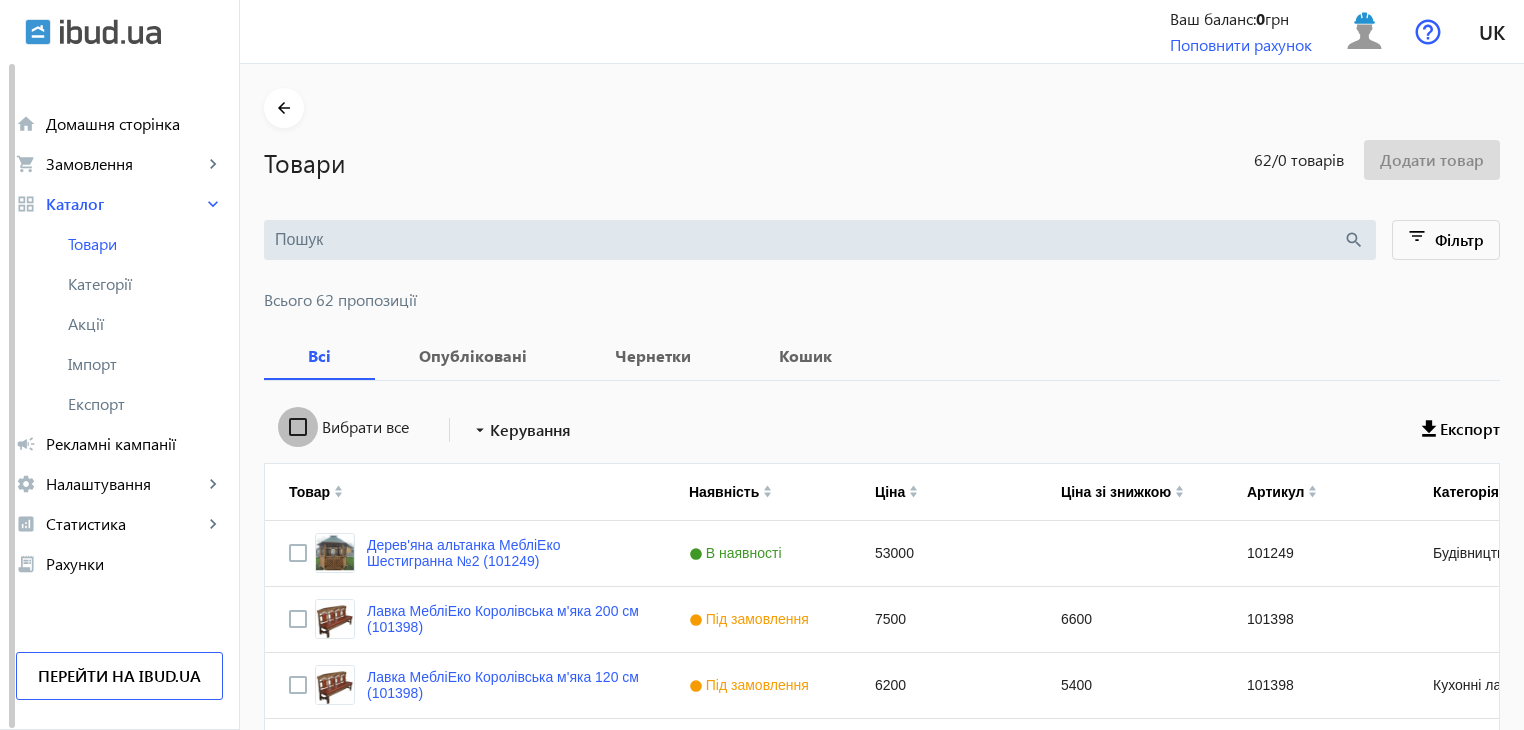 click on "Вибрати все" at bounding box center [298, 427] 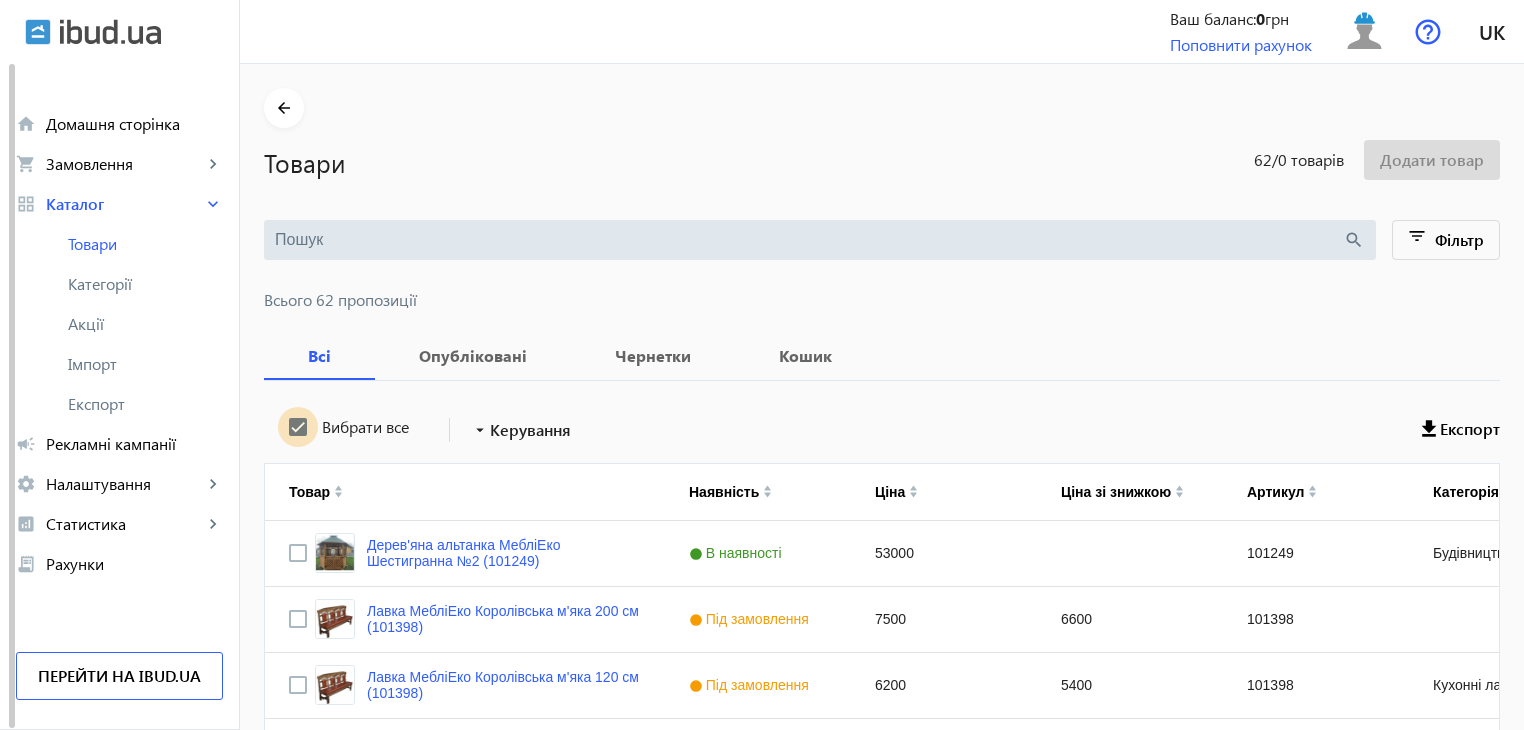checkbox on "true" 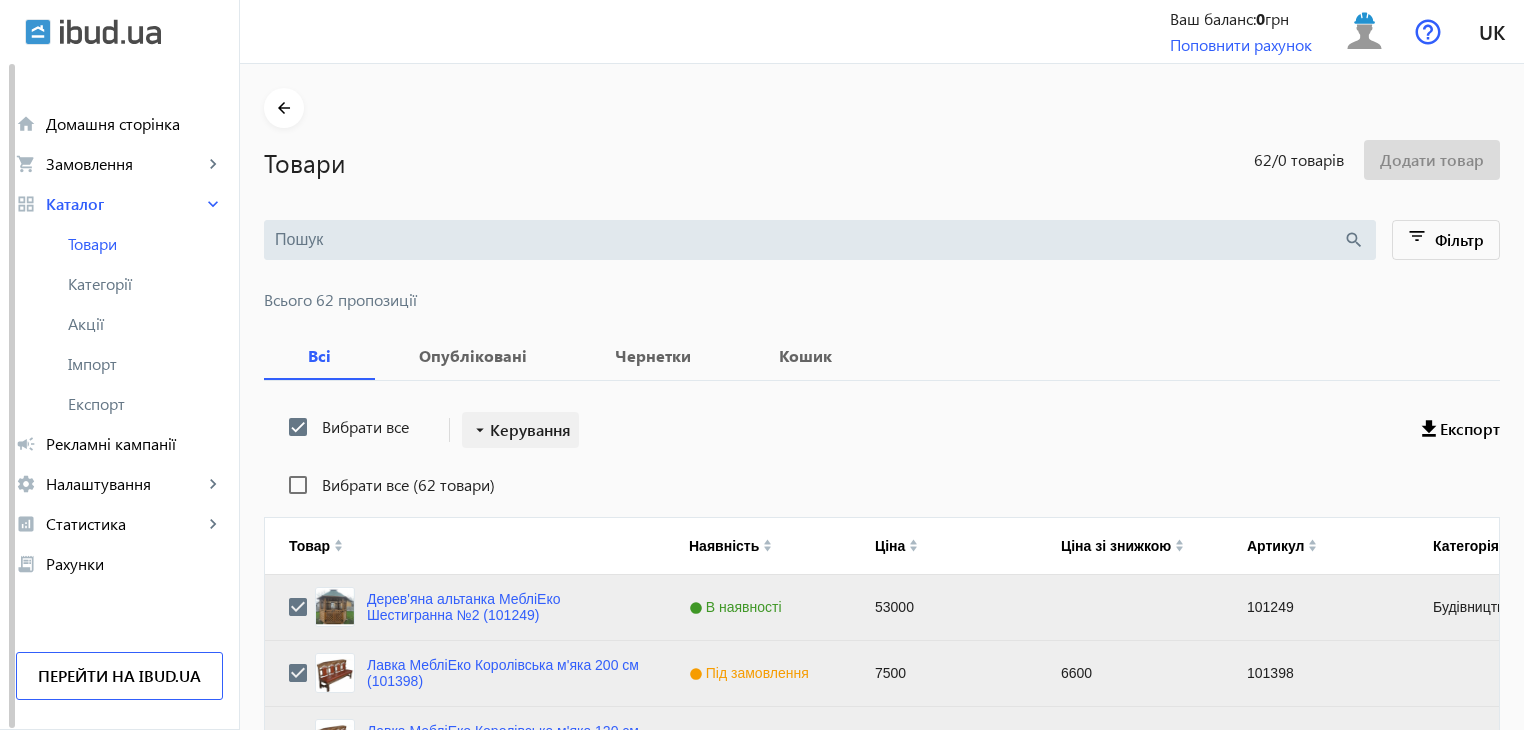 click on "Керування" 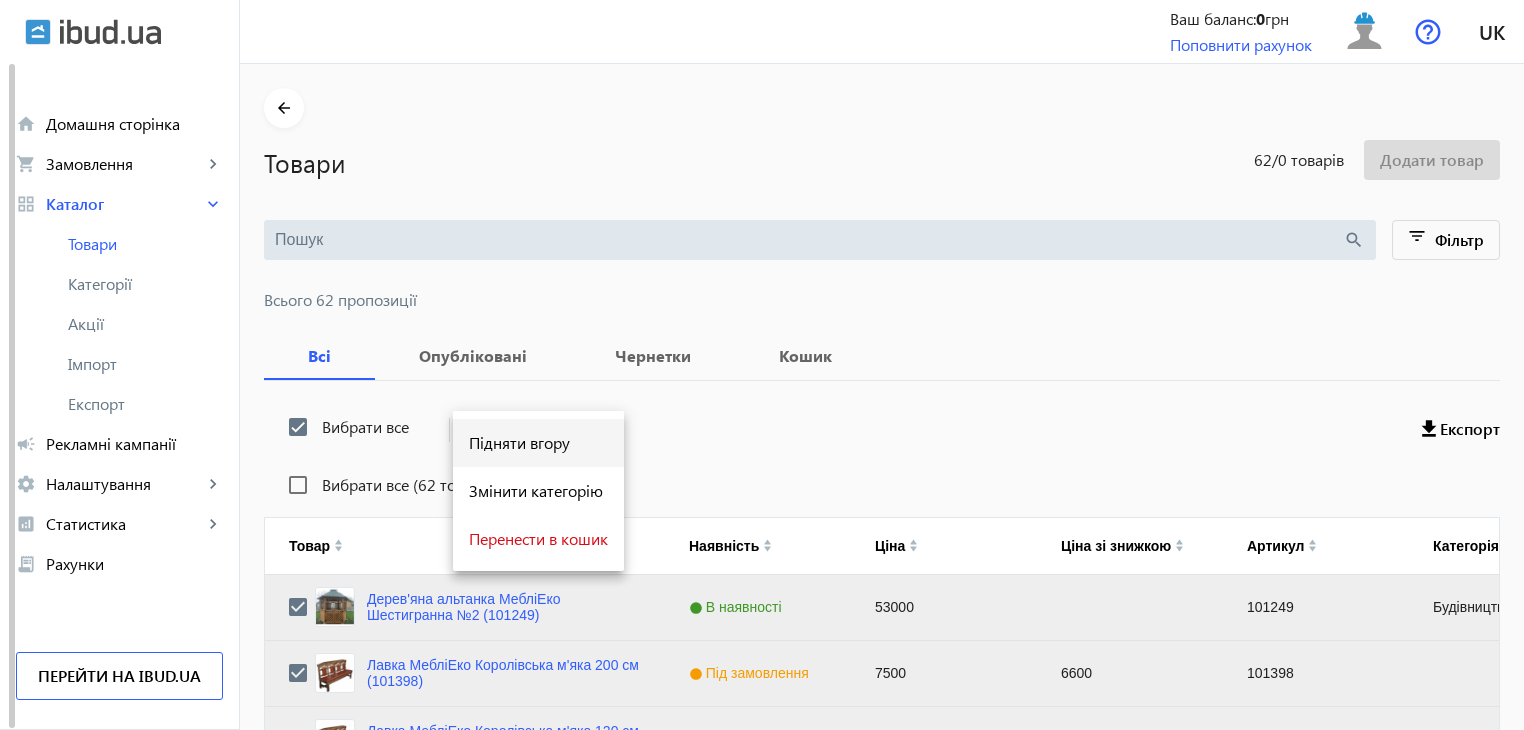 click on "Підняти вгору" at bounding box center [538, 443] 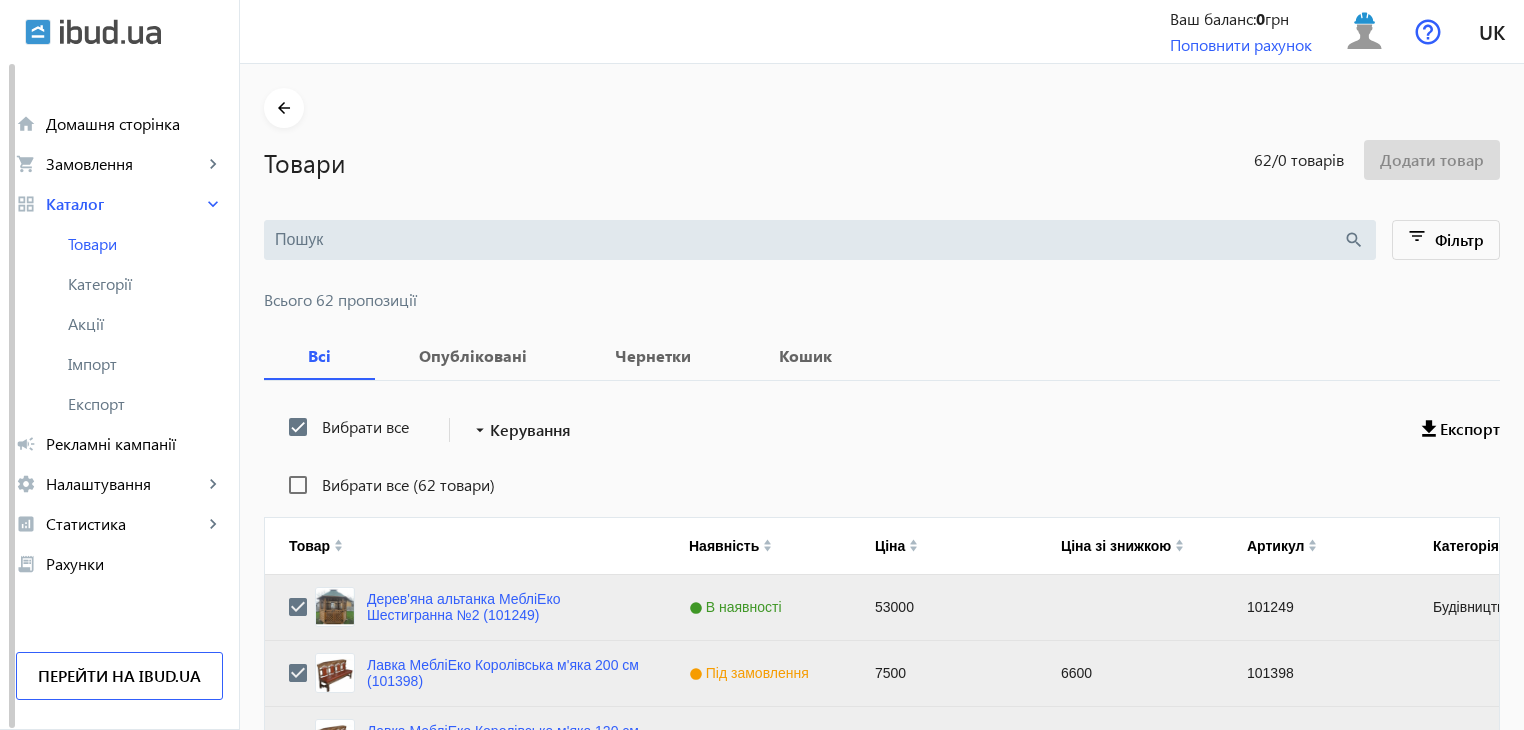scroll, scrollTop: 2016, scrollLeft: 0, axis: vertical 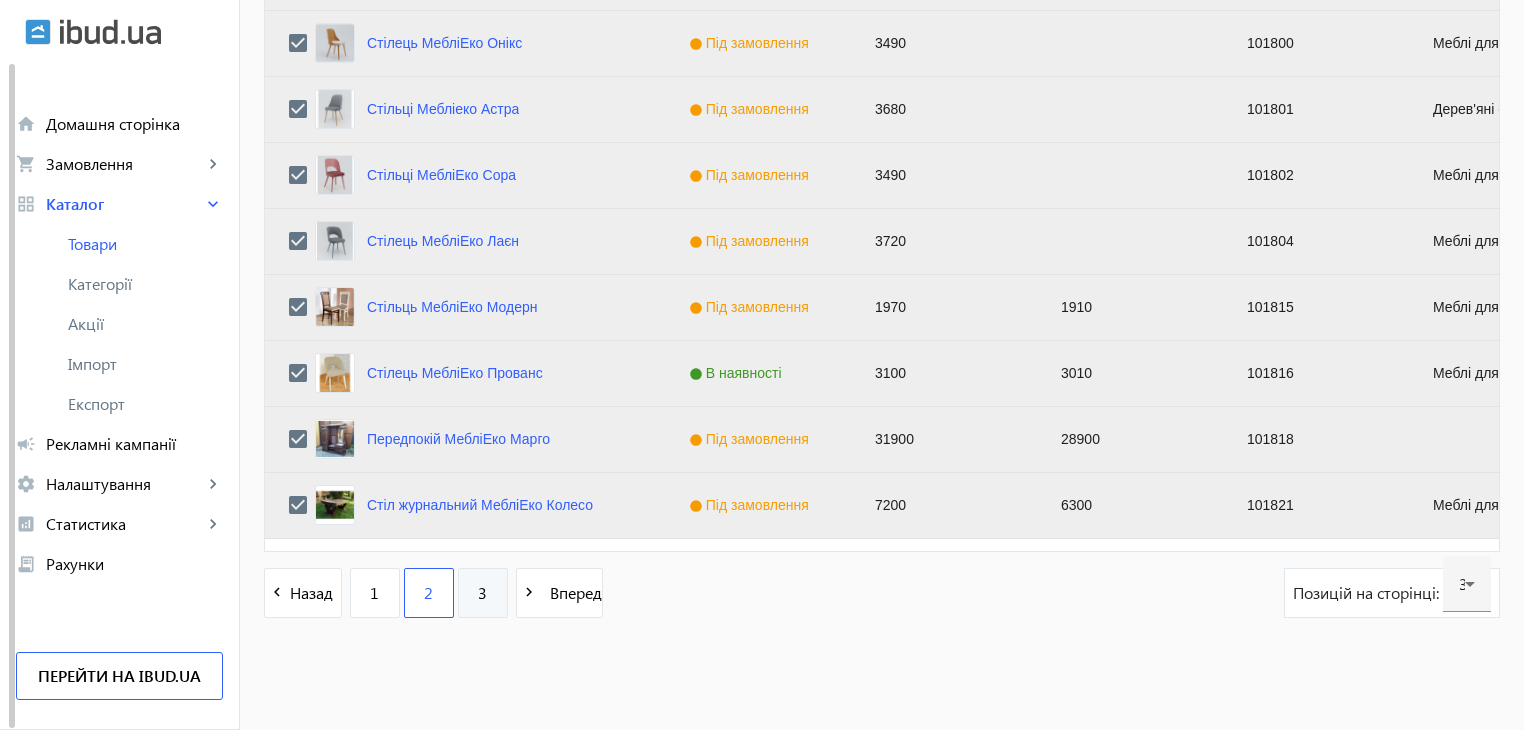 click on "3" 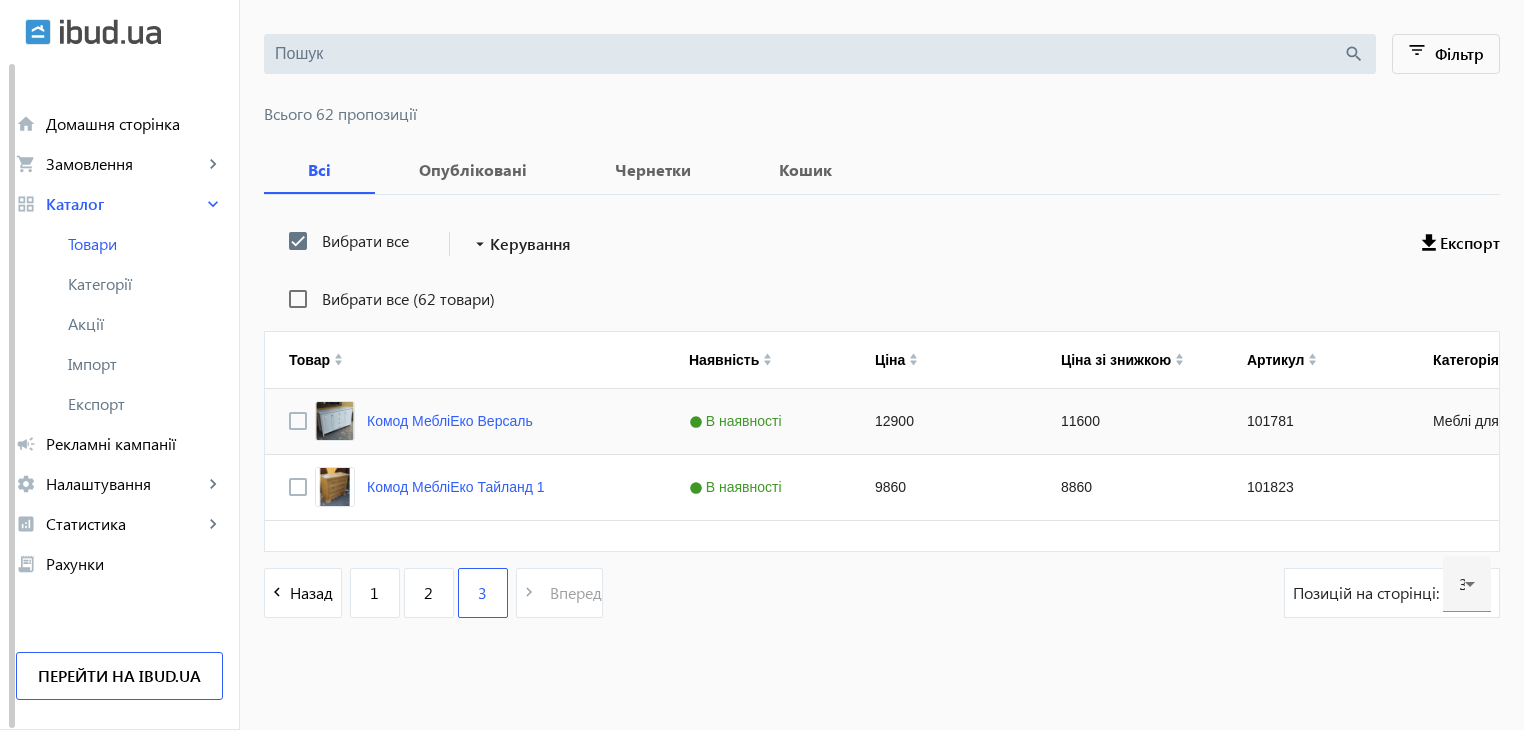 scroll, scrollTop: 0, scrollLeft: 0, axis: both 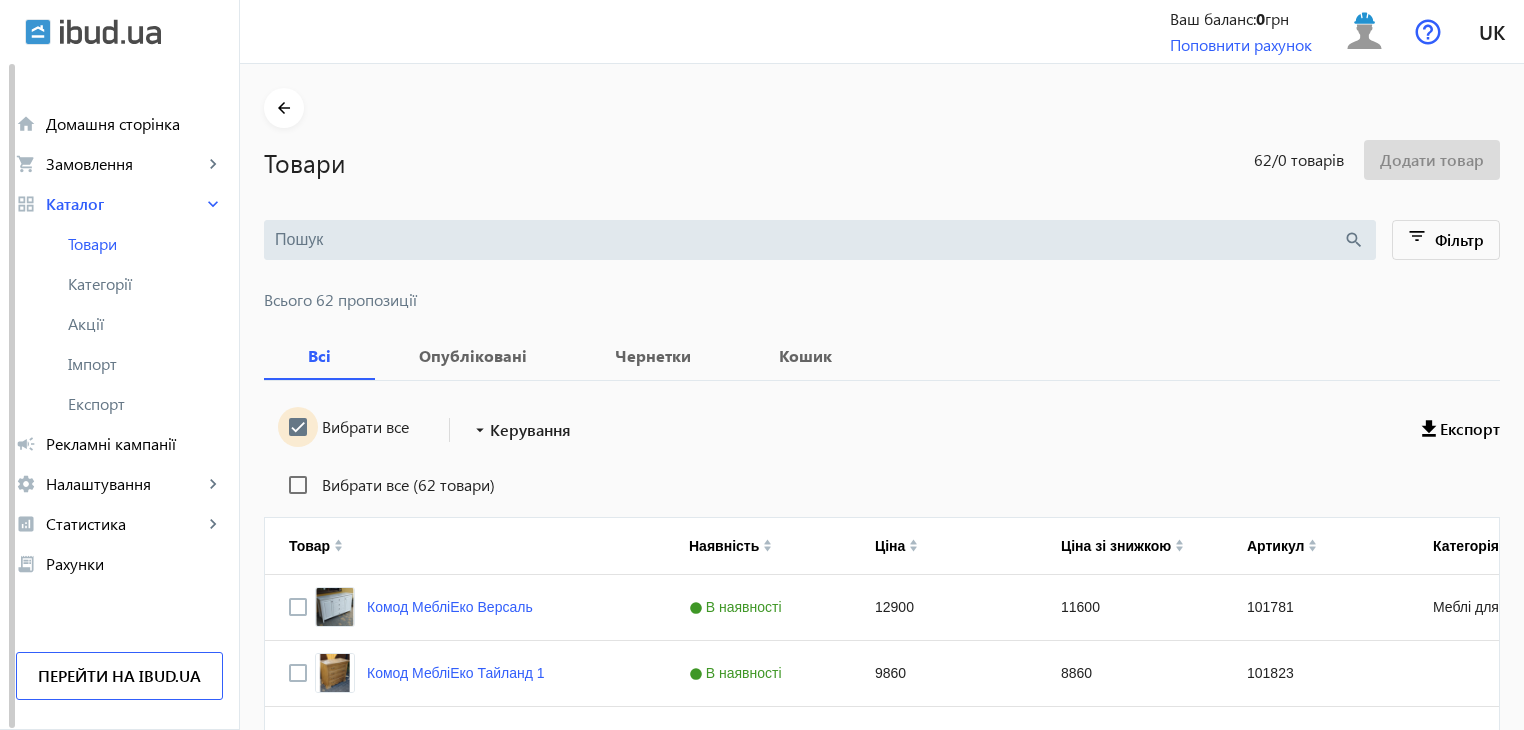 click on "Вибрати все" at bounding box center [298, 427] 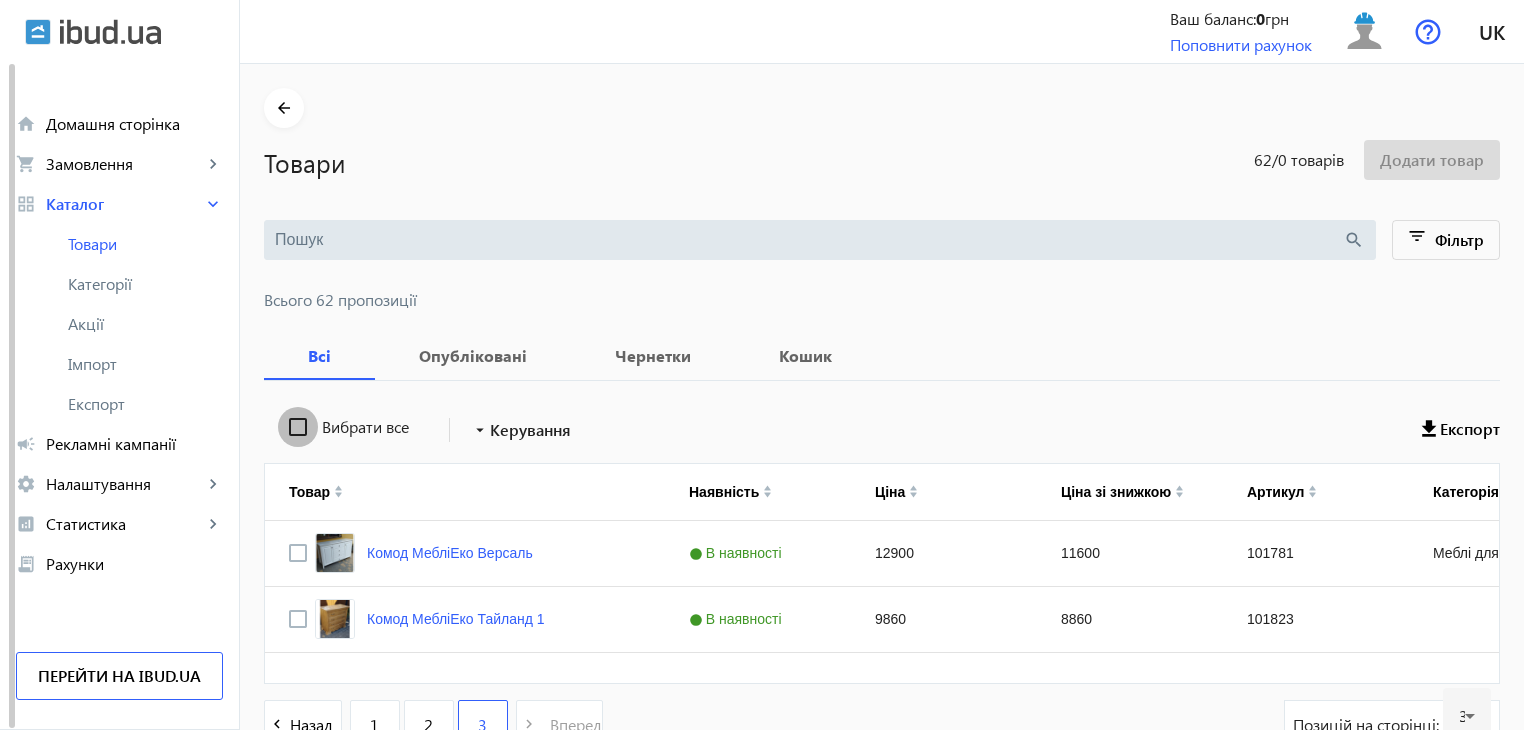 click on "Вибрати все" at bounding box center (298, 427) 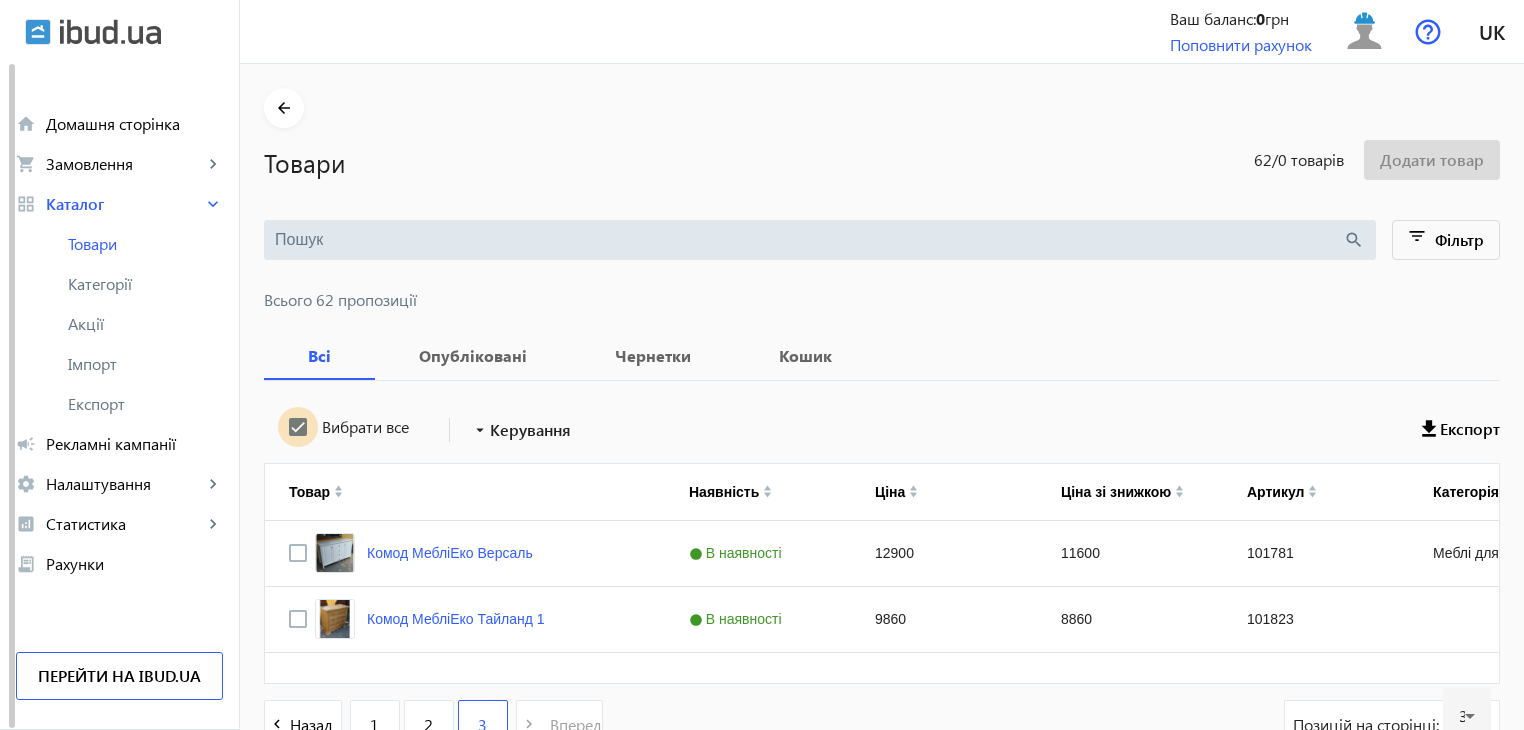 checkbox on "true" 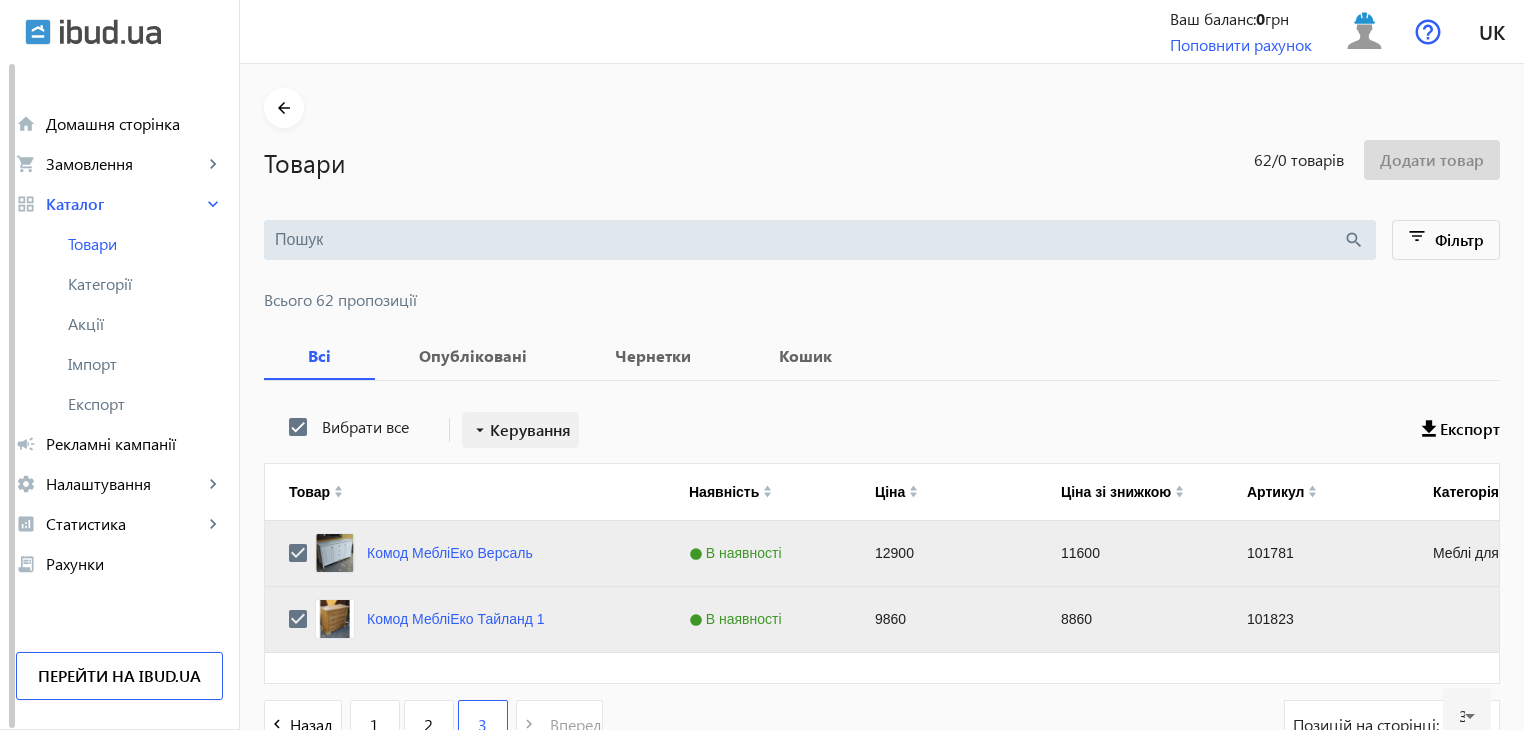 click on "Керування" 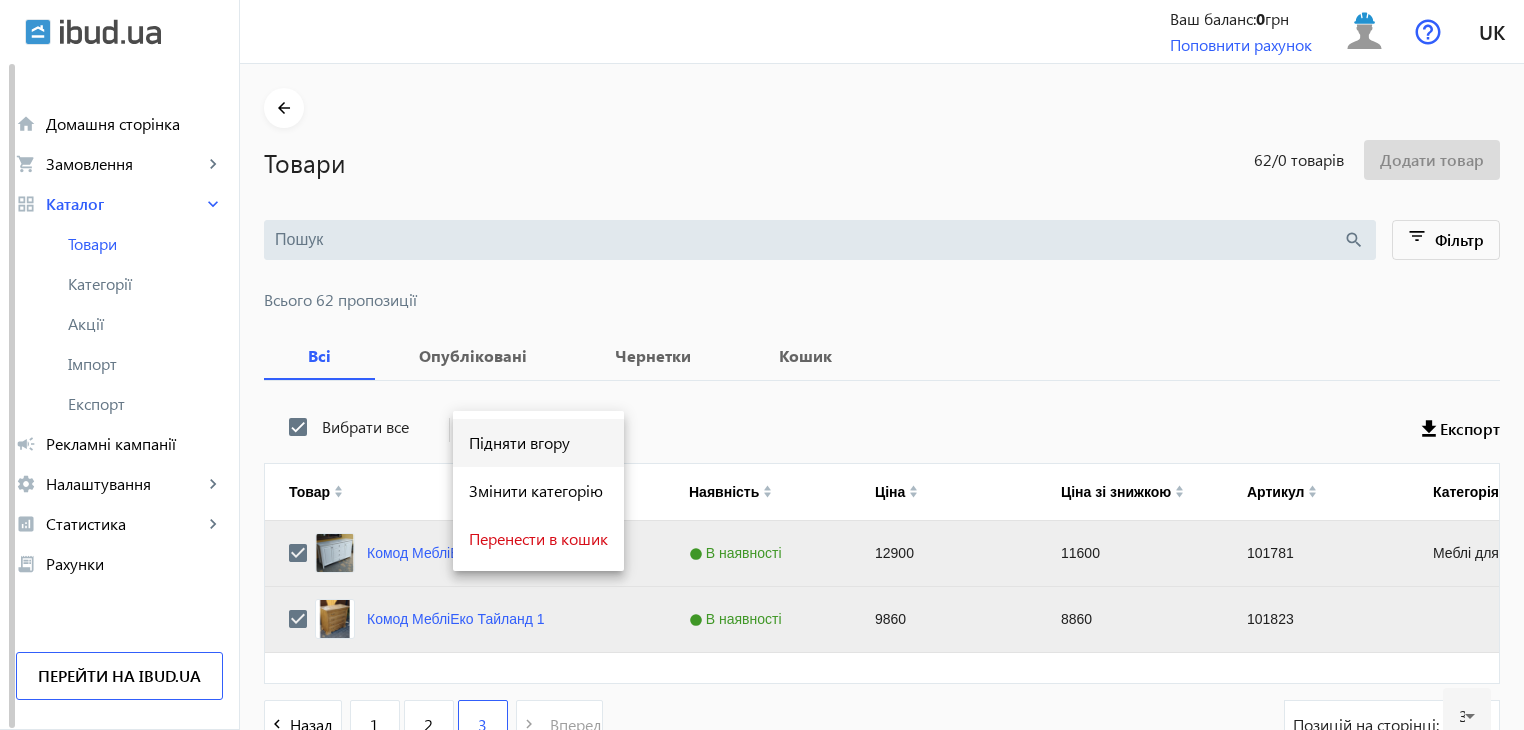 click on "Підняти вгору" at bounding box center [538, 443] 